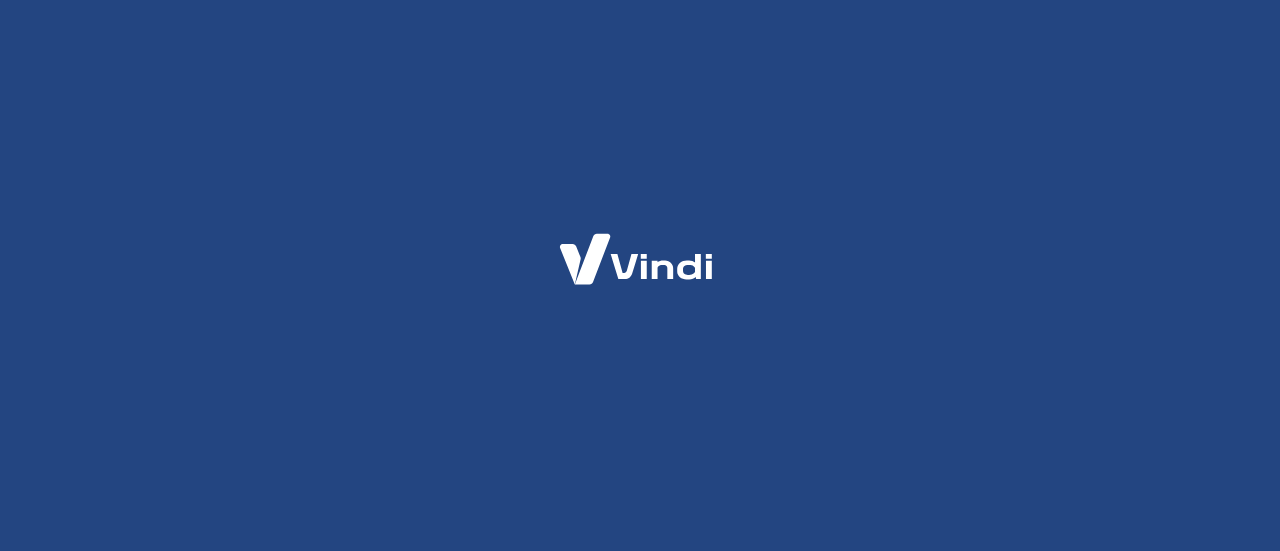 scroll, scrollTop: 0, scrollLeft: 0, axis: both 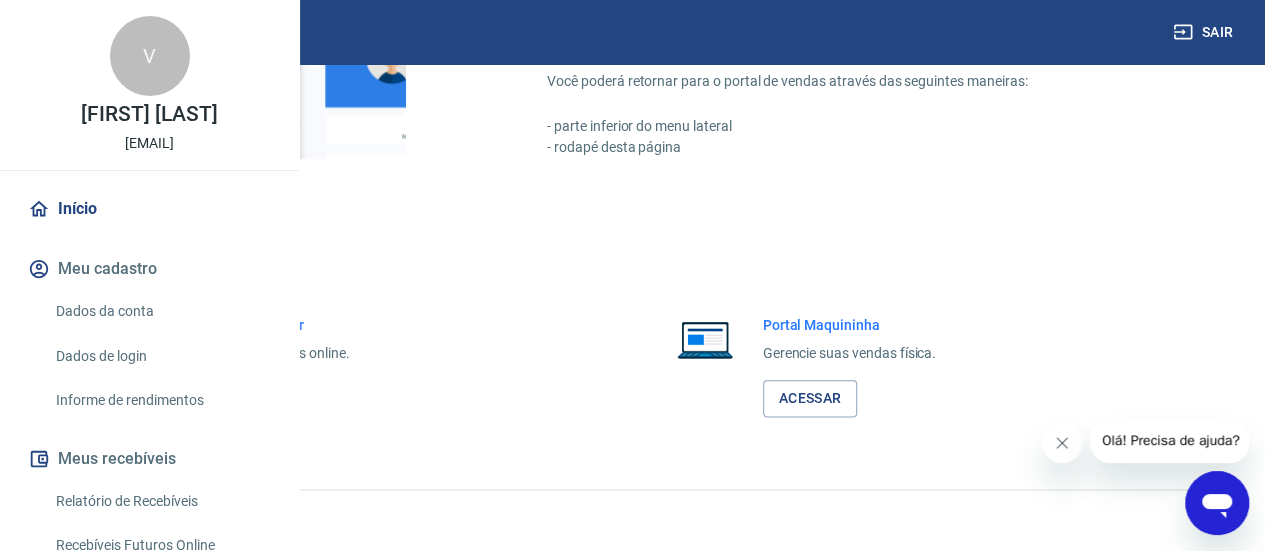 click on "Acessar" at bounding box center [219, 398] 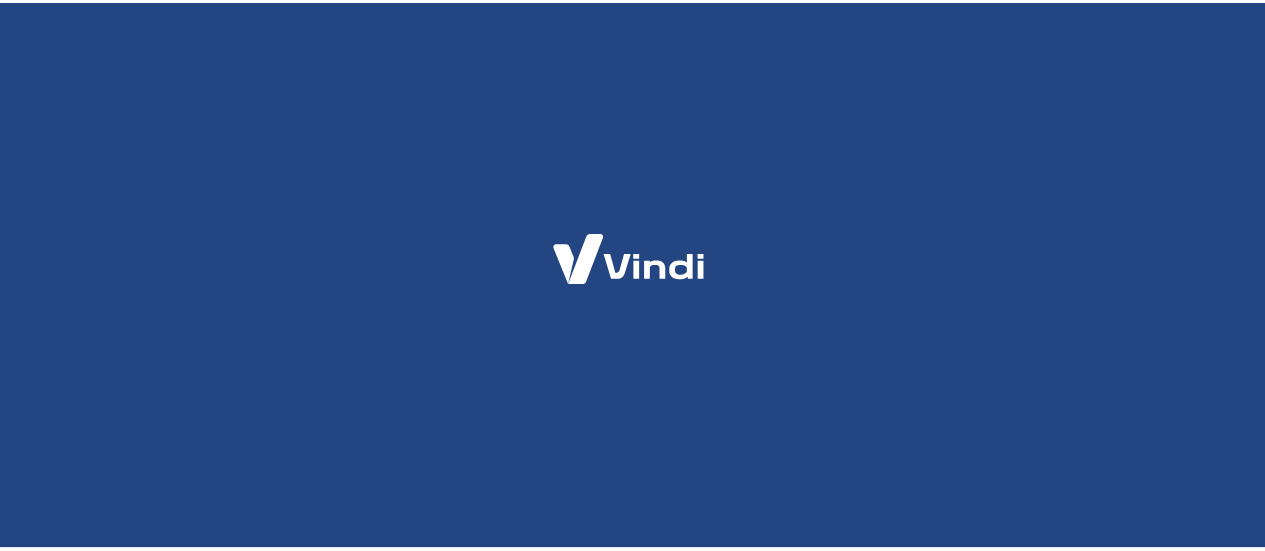 scroll, scrollTop: 0, scrollLeft: 0, axis: both 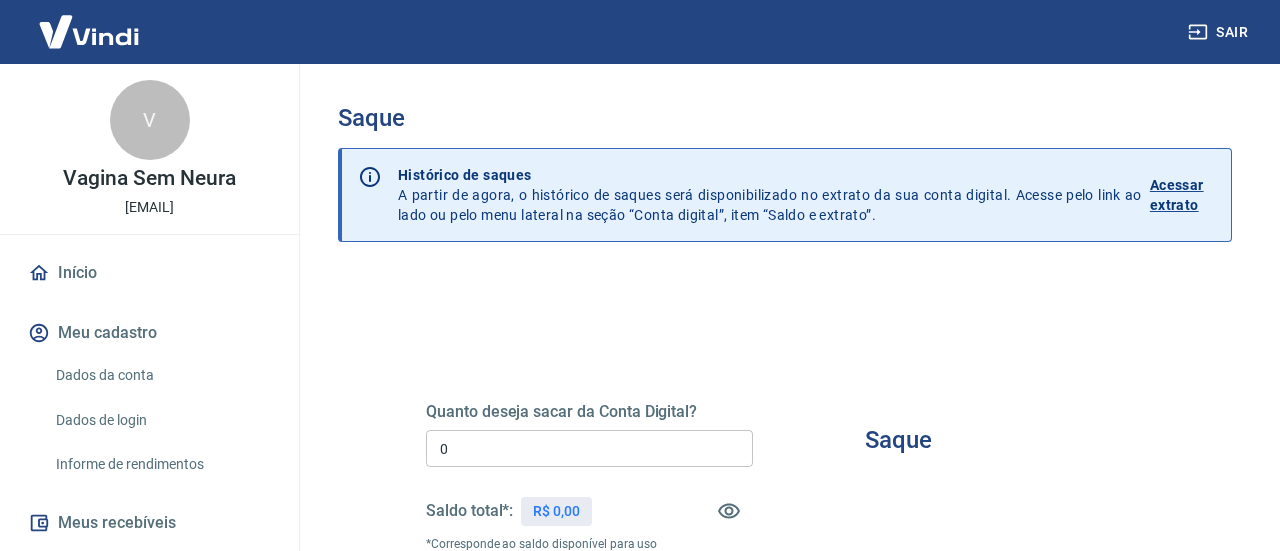 type on "R$ 0,00" 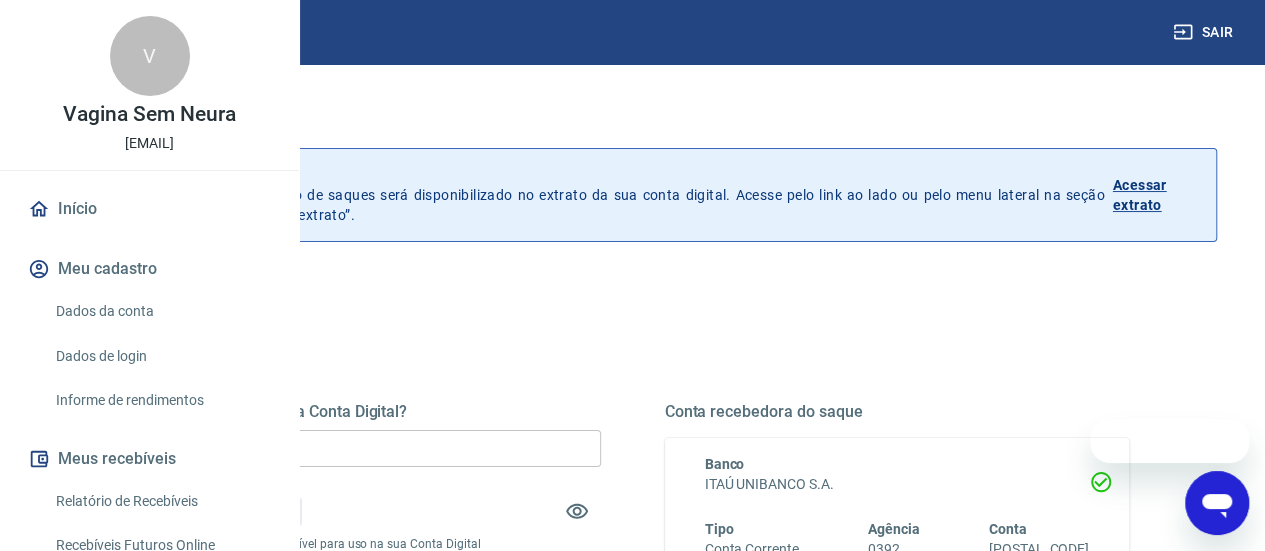 scroll, scrollTop: 22, scrollLeft: 0, axis: vertical 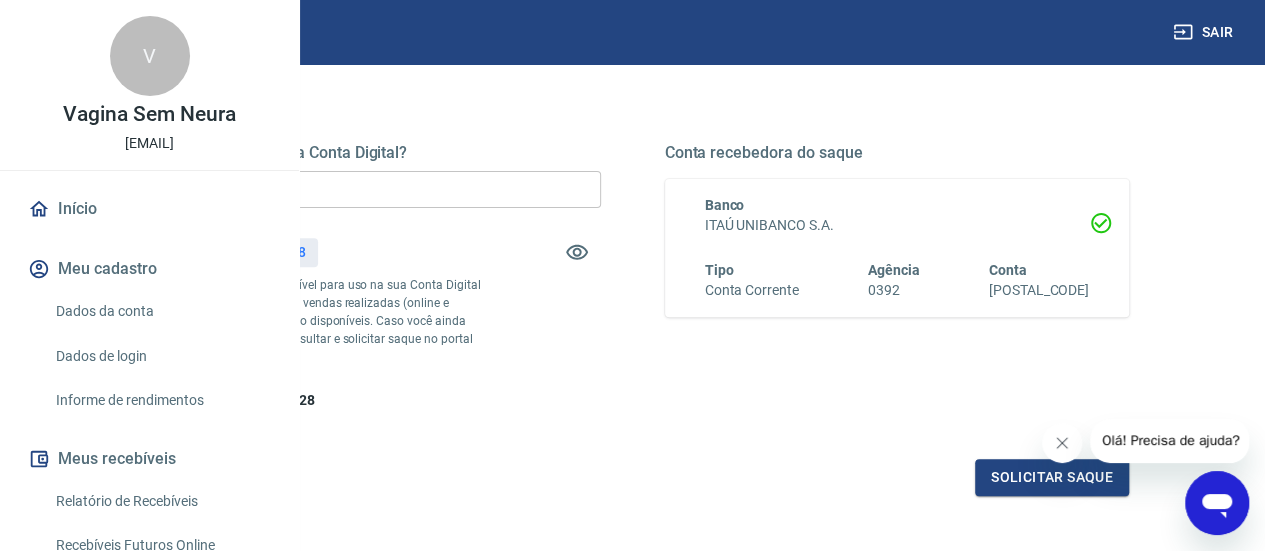 click on "Sair" at bounding box center (632, 32) 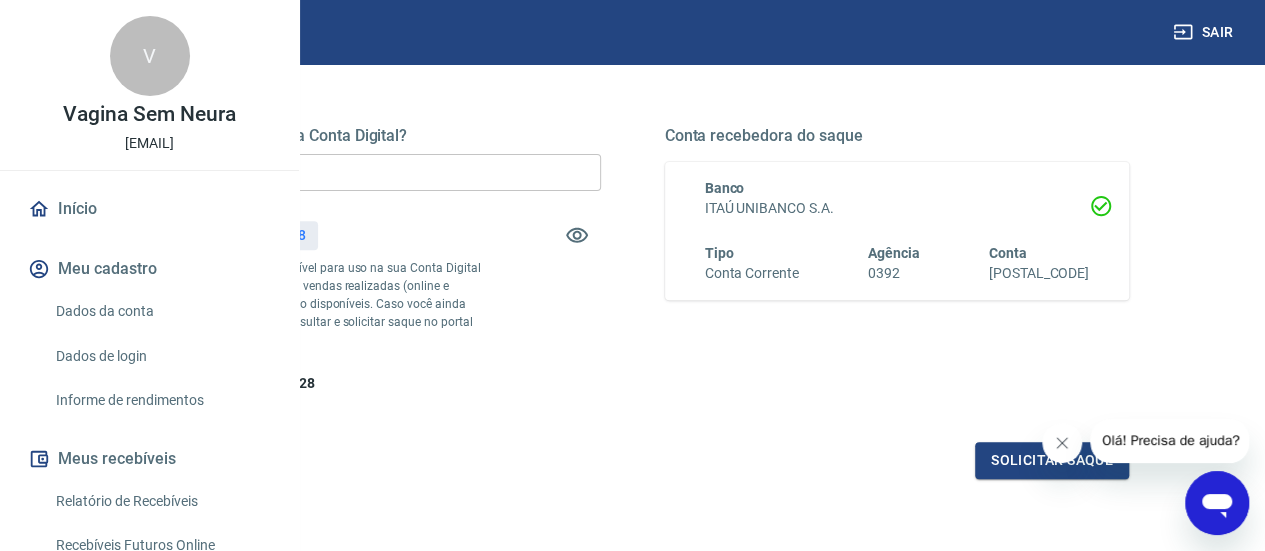 scroll, scrollTop: 303, scrollLeft: 0, axis: vertical 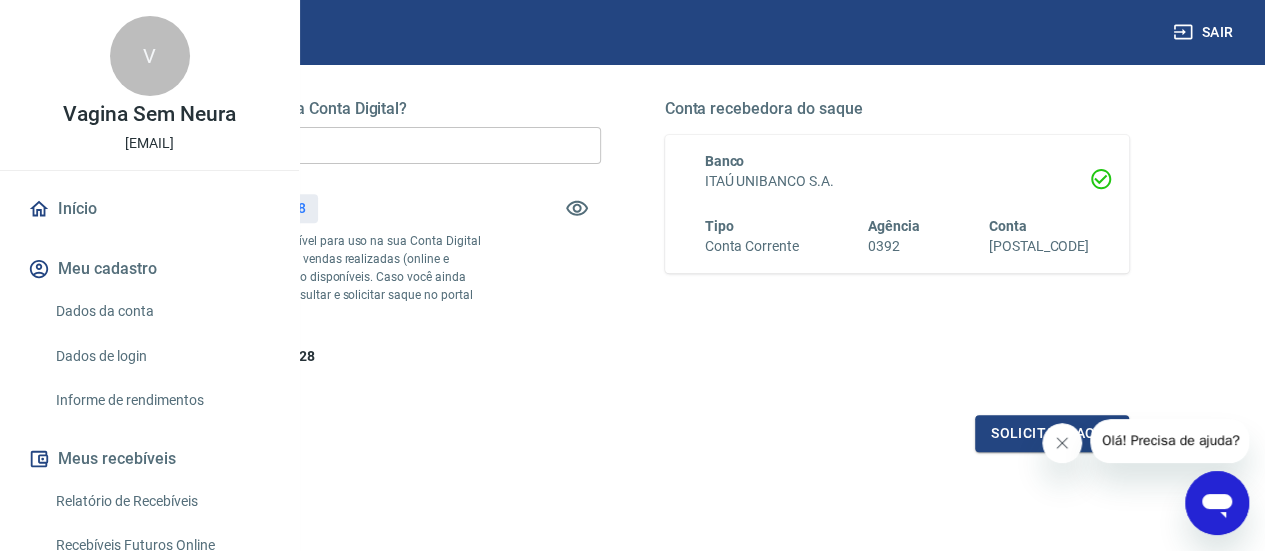 click on "R$ 596,28" at bounding box center [283, 356] 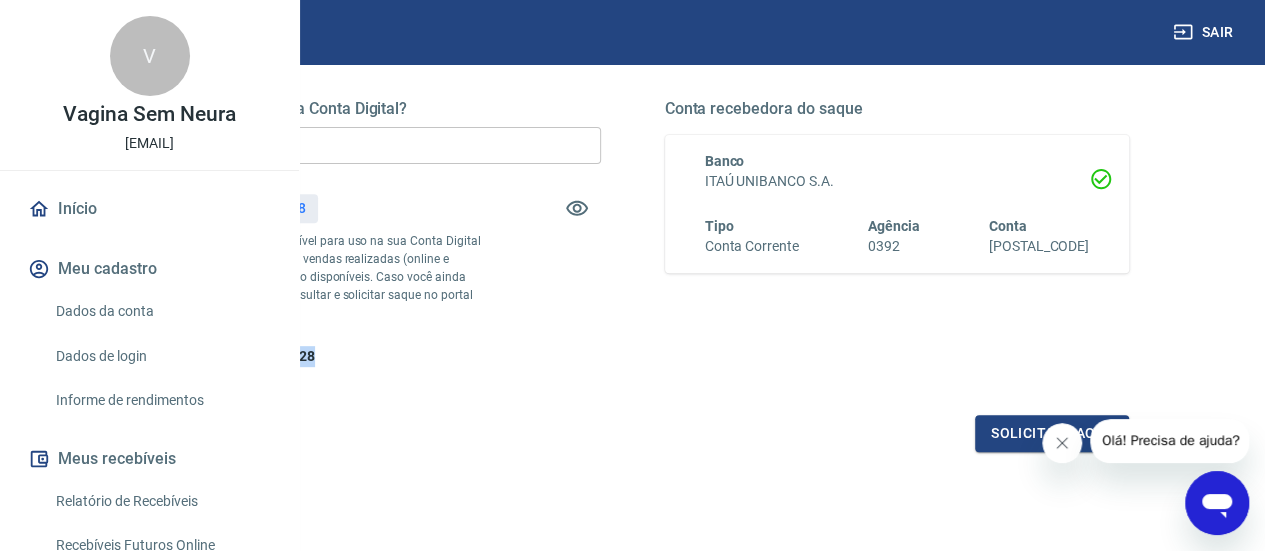 click on "R$ 596,28" at bounding box center [283, 356] 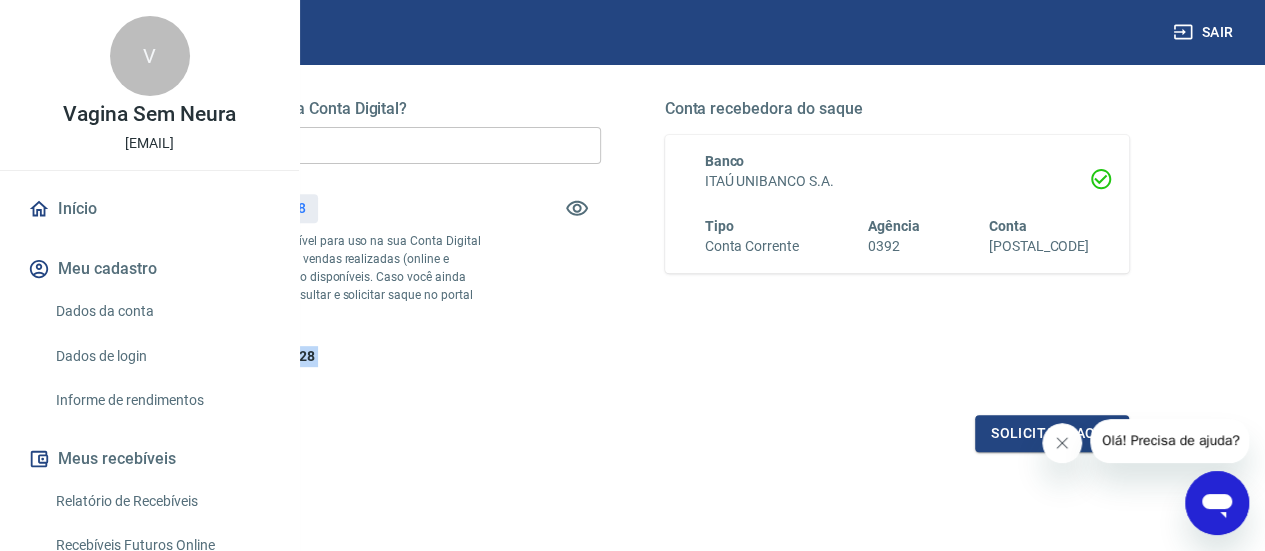 click on "R$ 596,28" at bounding box center [283, 356] 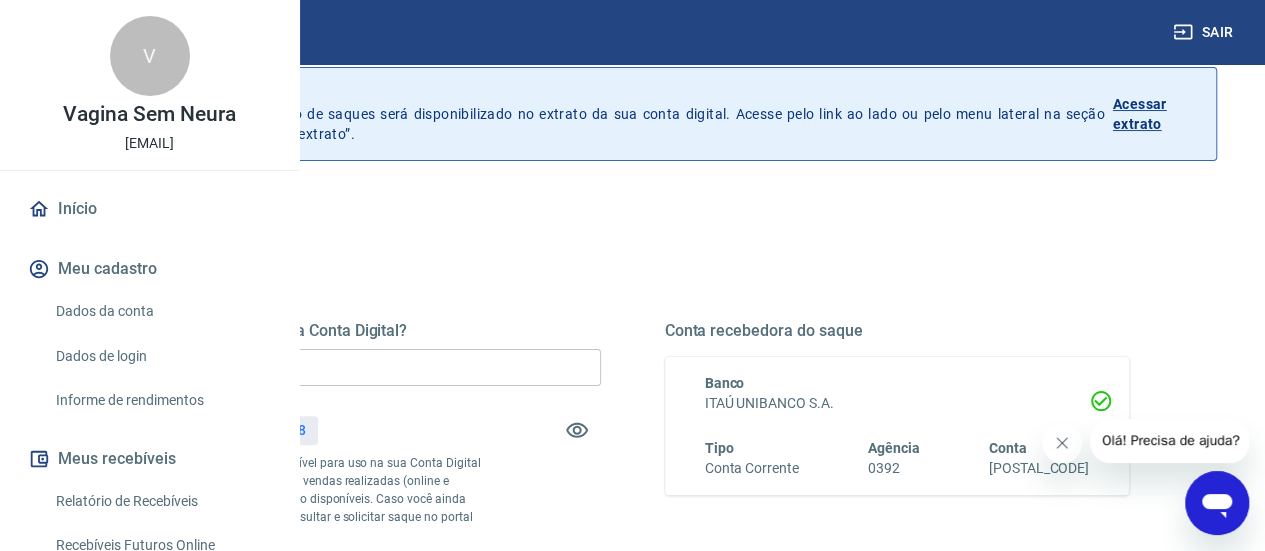 scroll, scrollTop: 0, scrollLeft: 0, axis: both 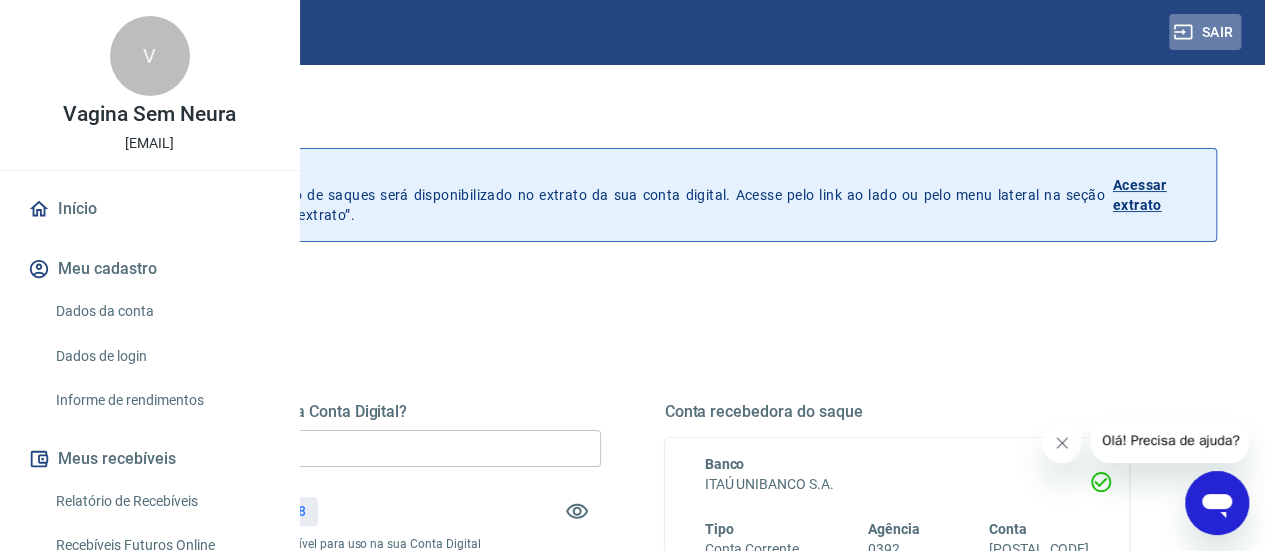 click on "Sair" at bounding box center [1205, 32] 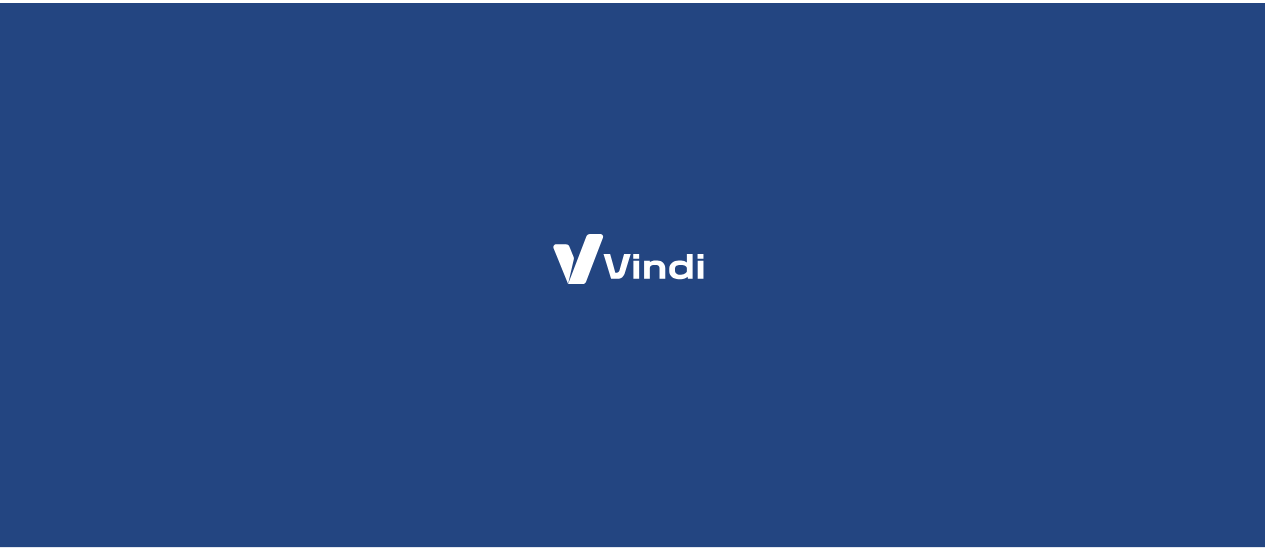 scroll, scrollTop: 0, scrollLeft: 0, axis: both 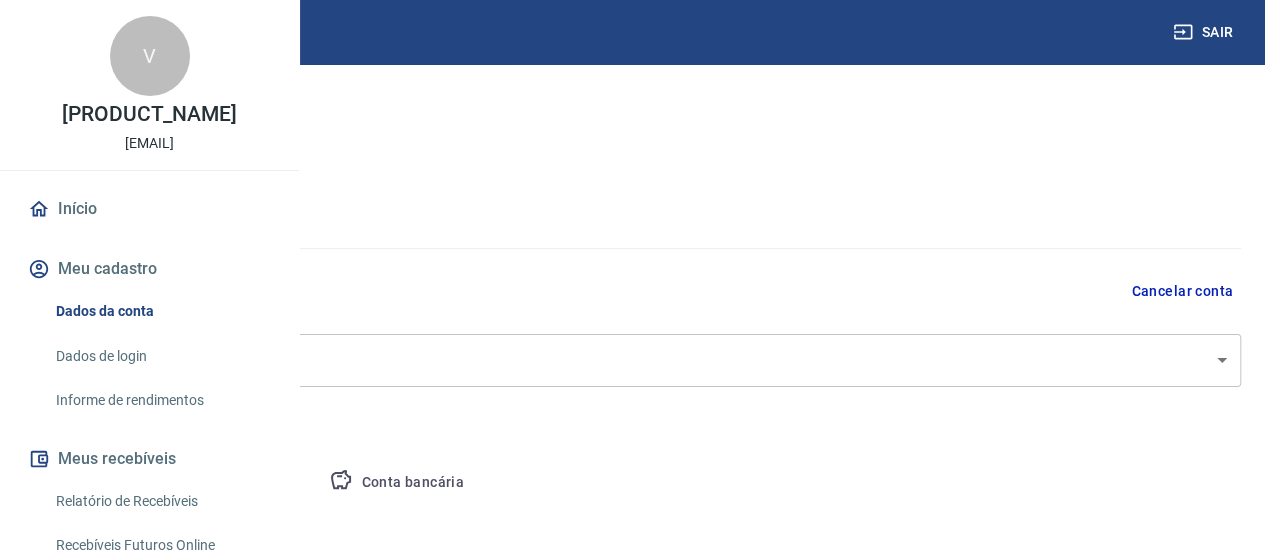select on "RS" 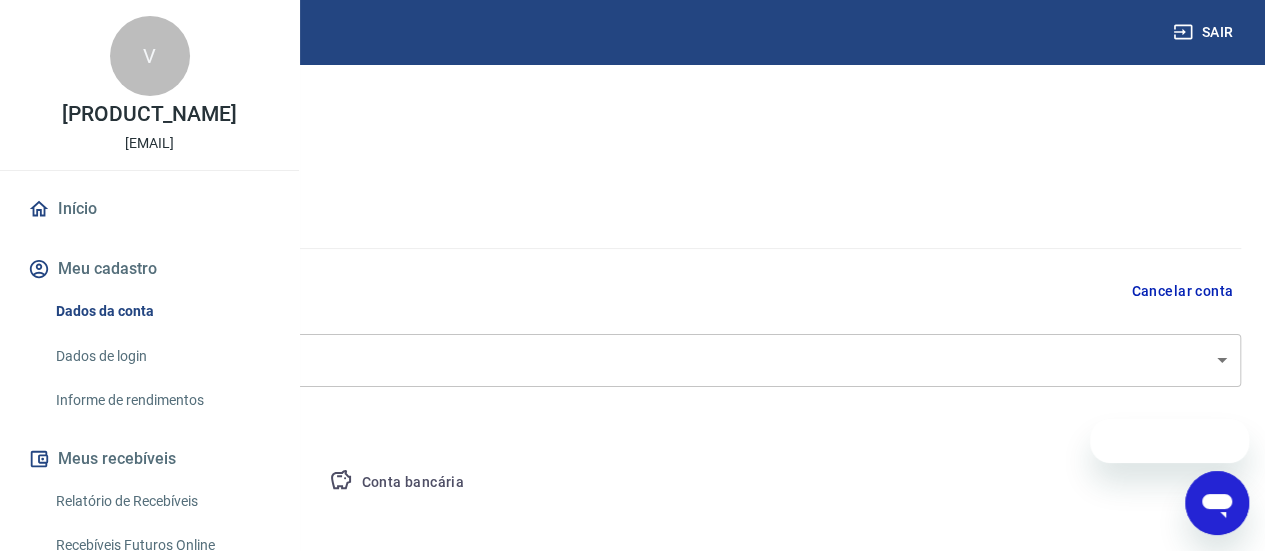 scroll, scrollTop: 0, scrollLeft: 0, axis: both 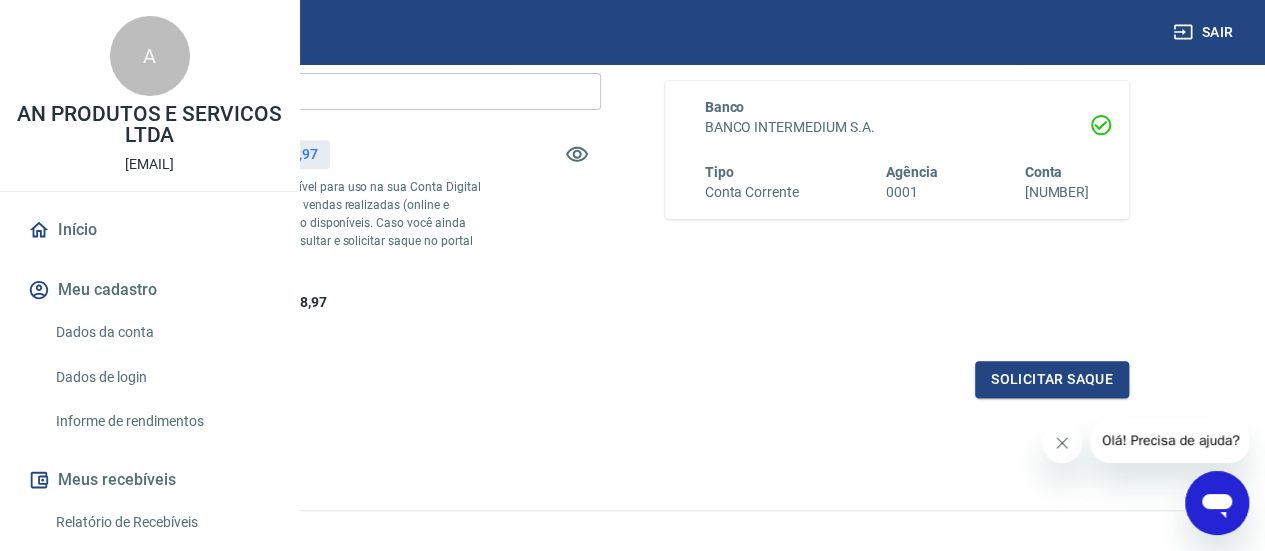 click 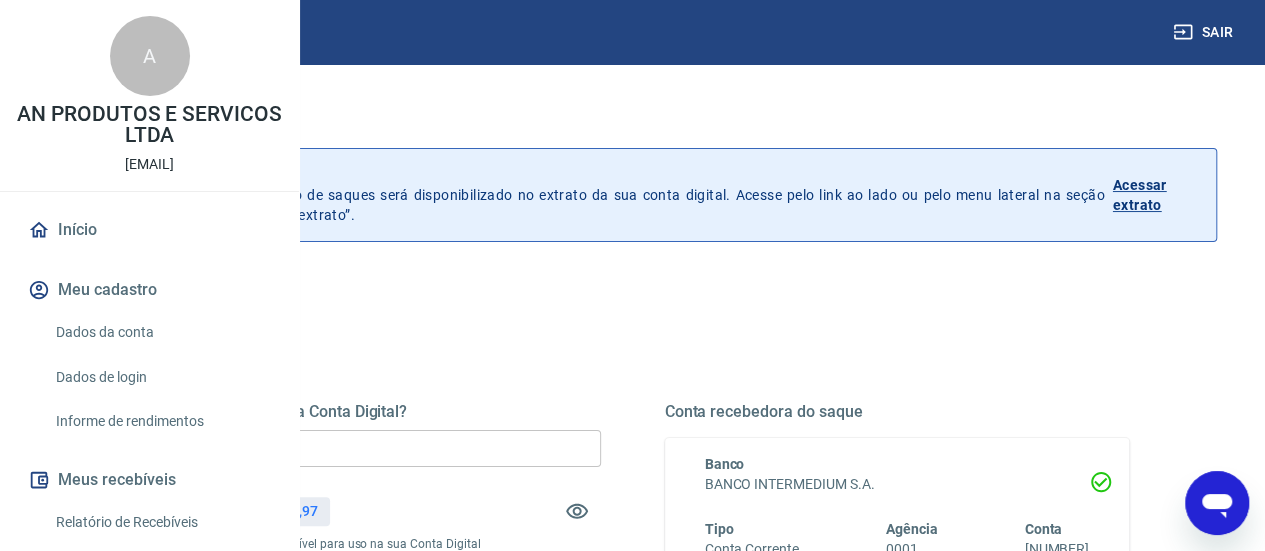 scroll, scrollTop: 1, scrollLeft: 0, axis: vertical 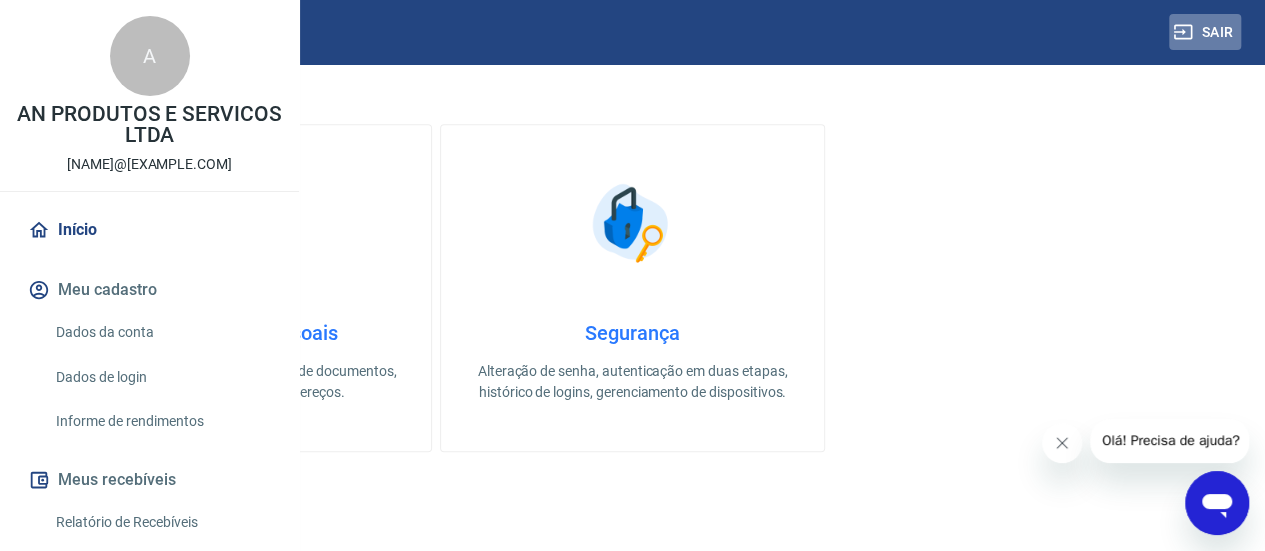 click on "Sair" at bounding box center (1205, 32) 